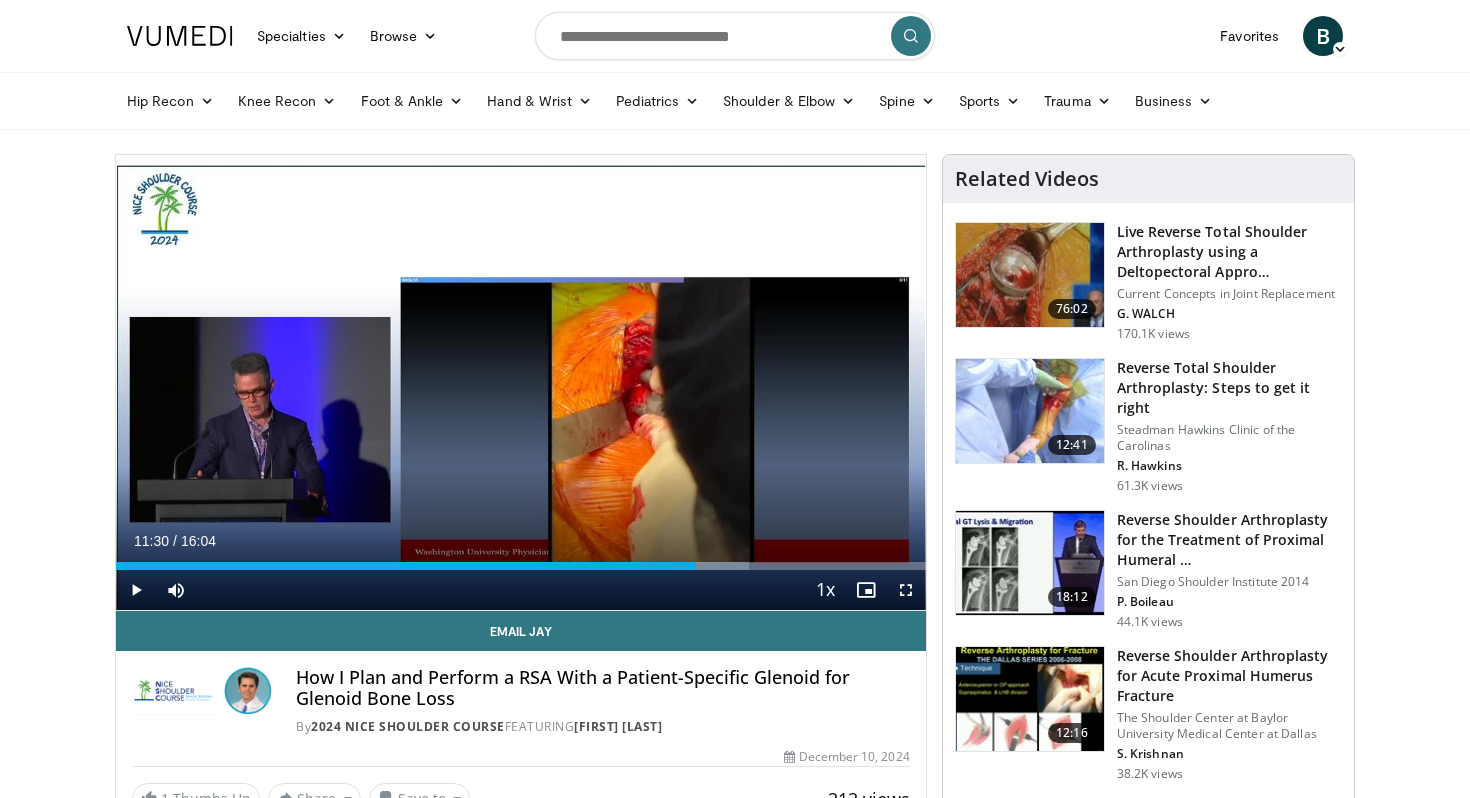 scroll, scrollTop: 0, scrollLeft: 0, axis: both 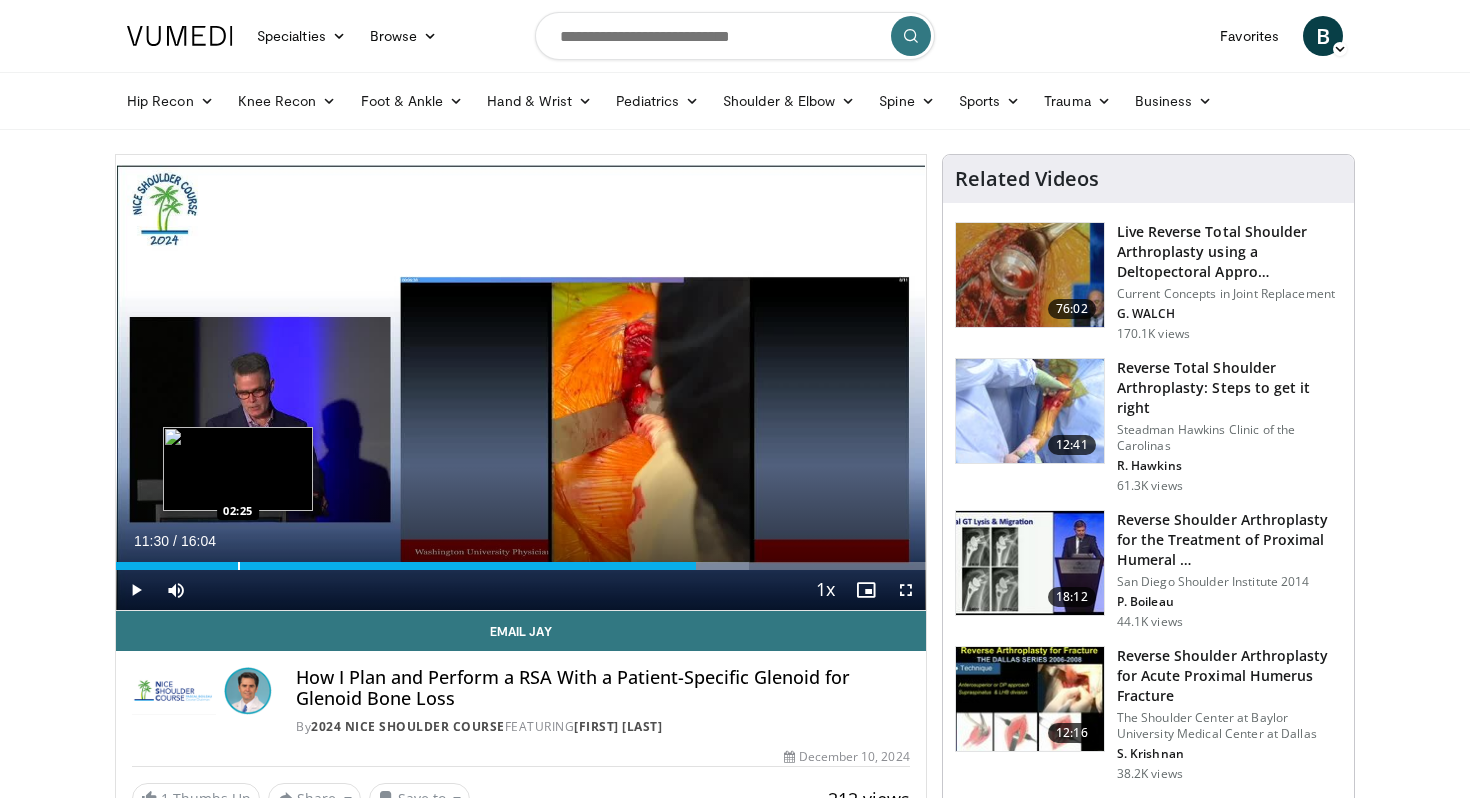 click at bounding box center (239, 566) 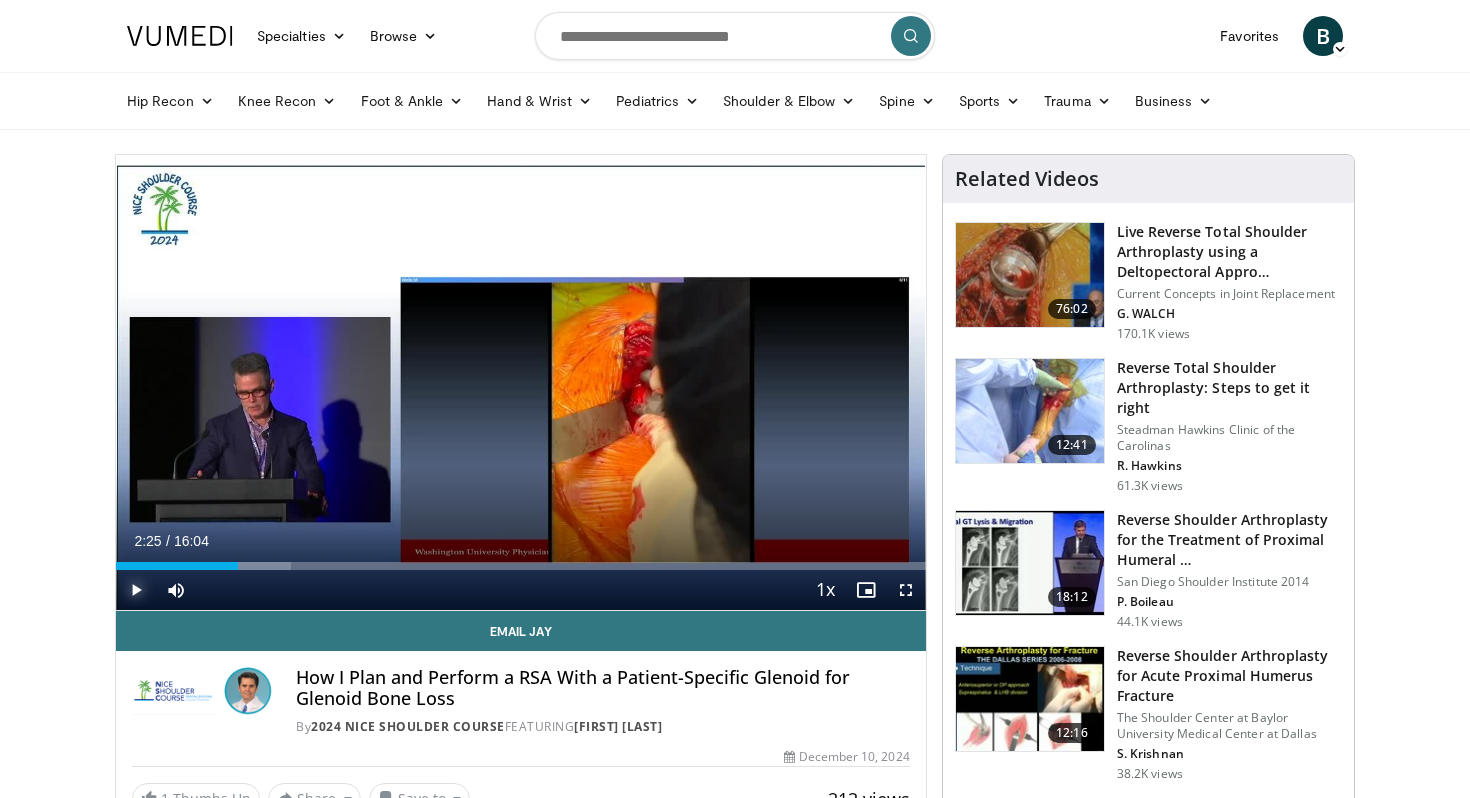 click at bounding box center (136, 590) 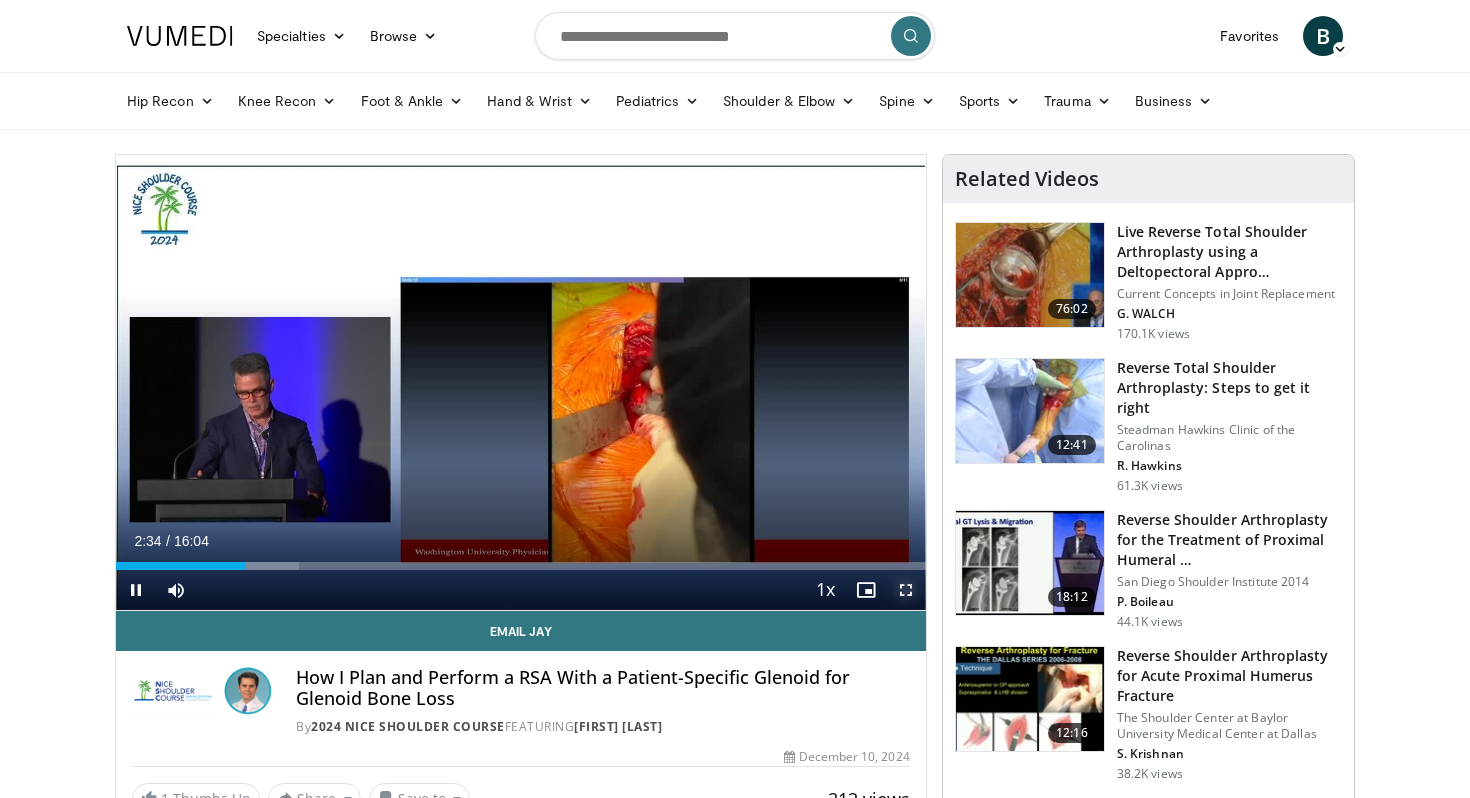 click at bounding box center [906, 590] 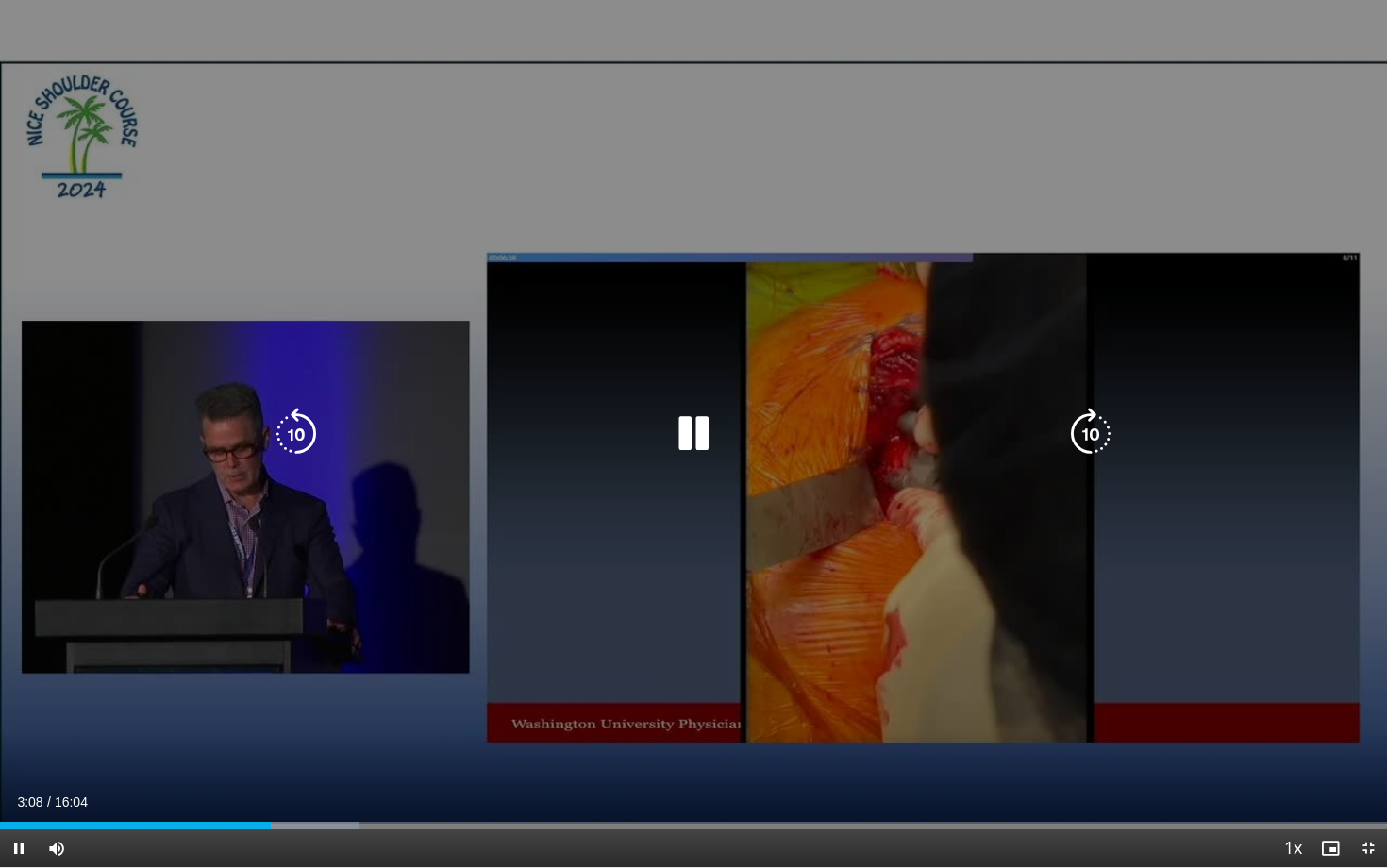 click at bounding box center (296, 434) 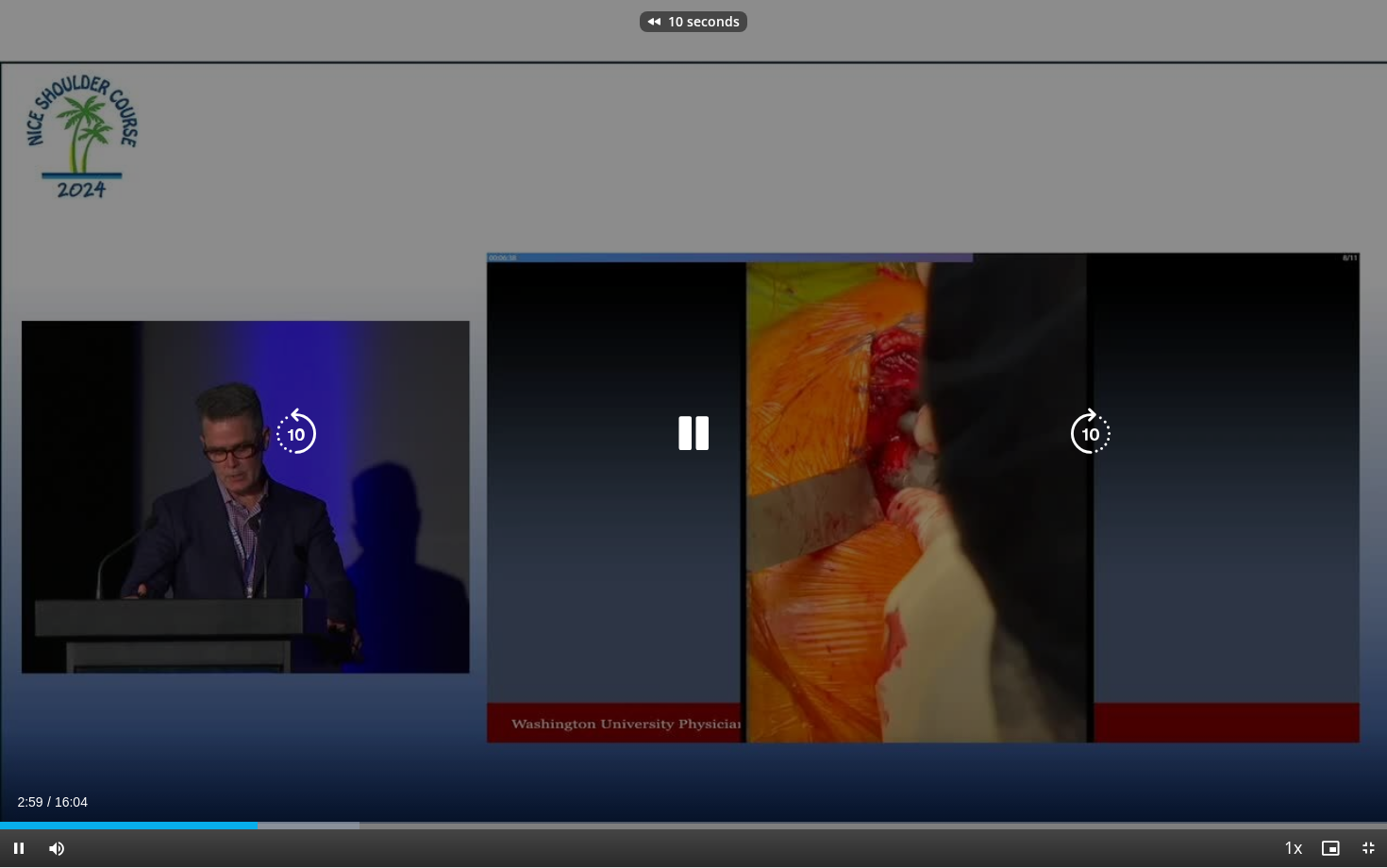 click at bounding box center [296, 434] 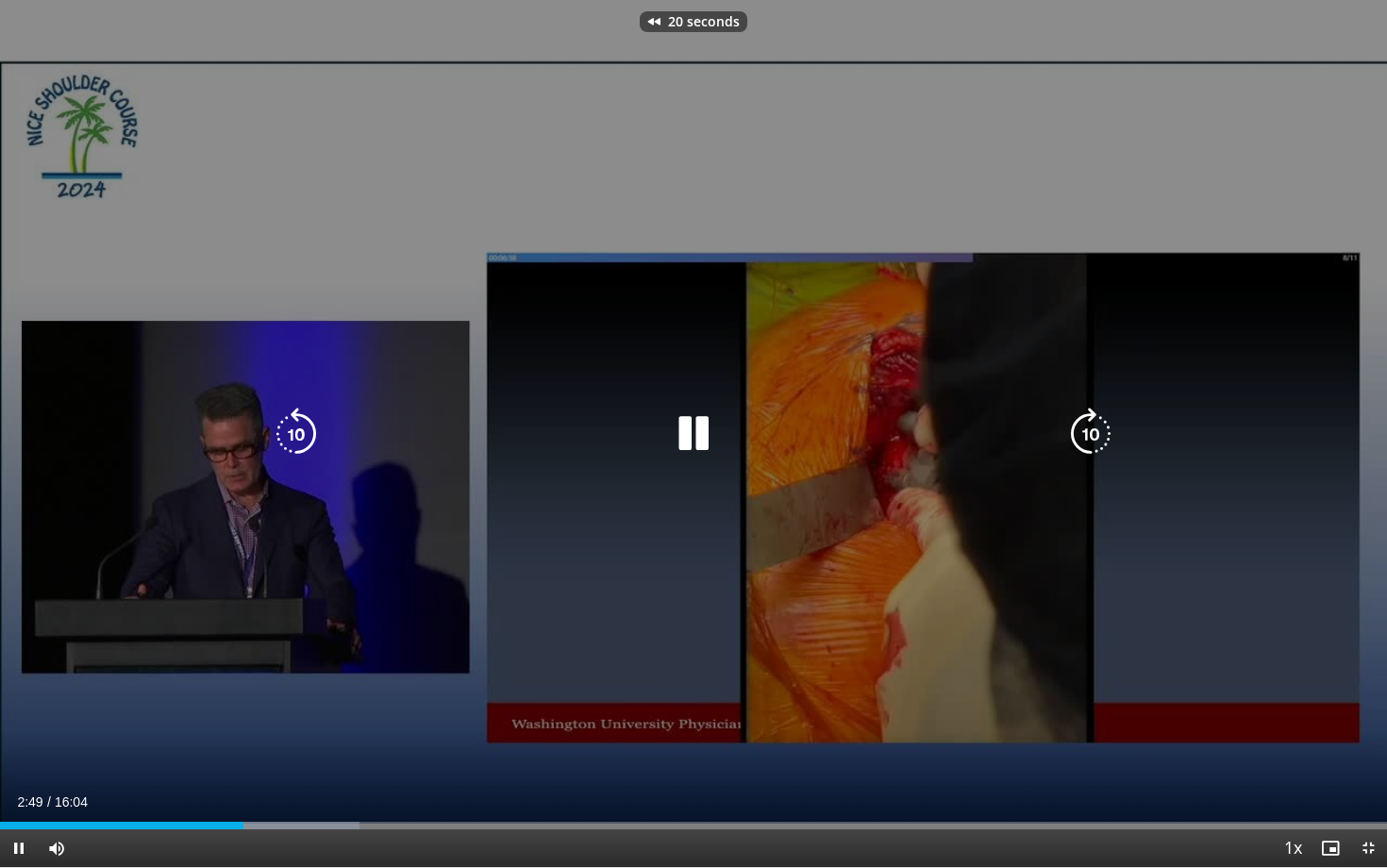 click at bounding box center [296, 434] 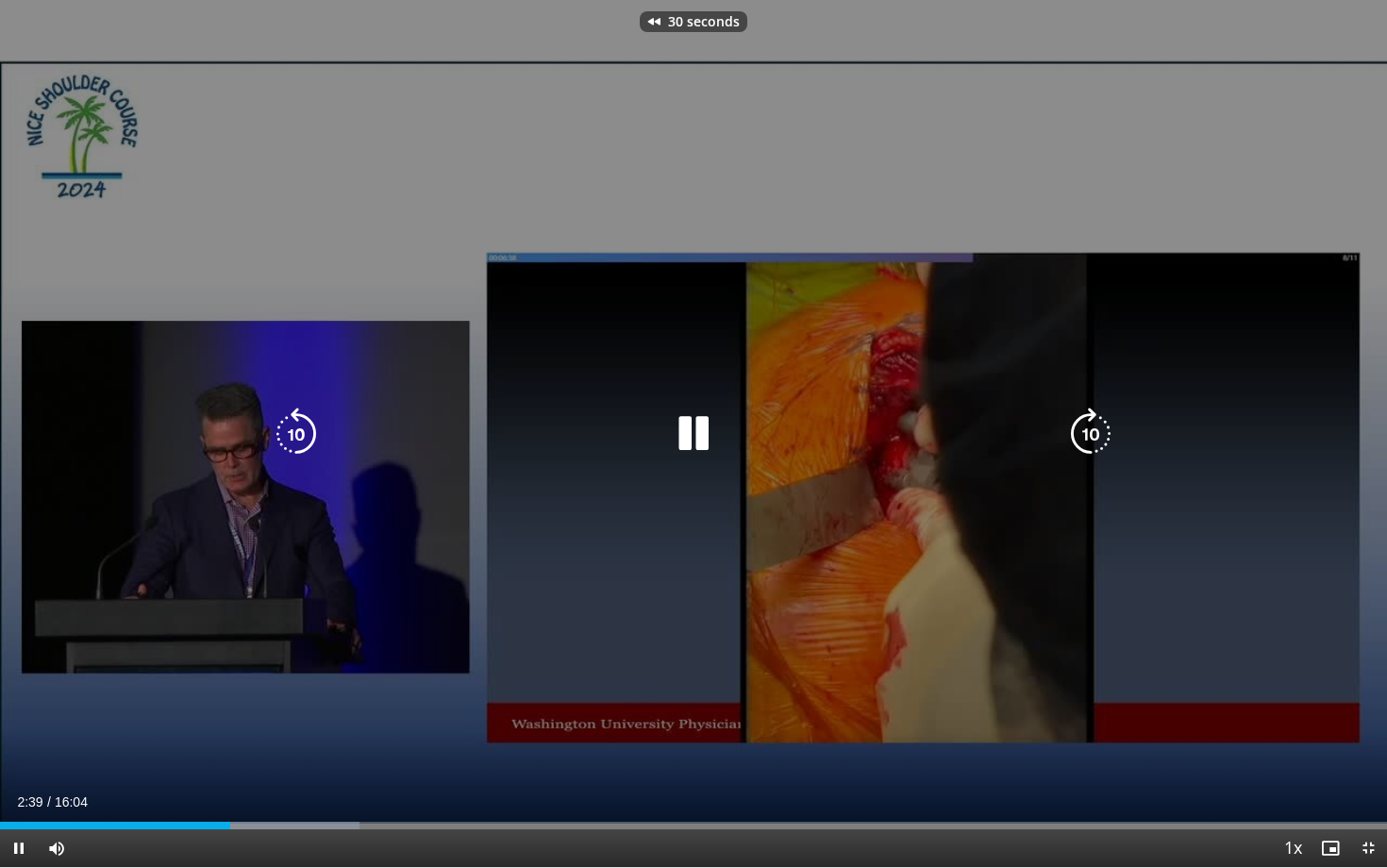 click at bounding box center (296, 434) 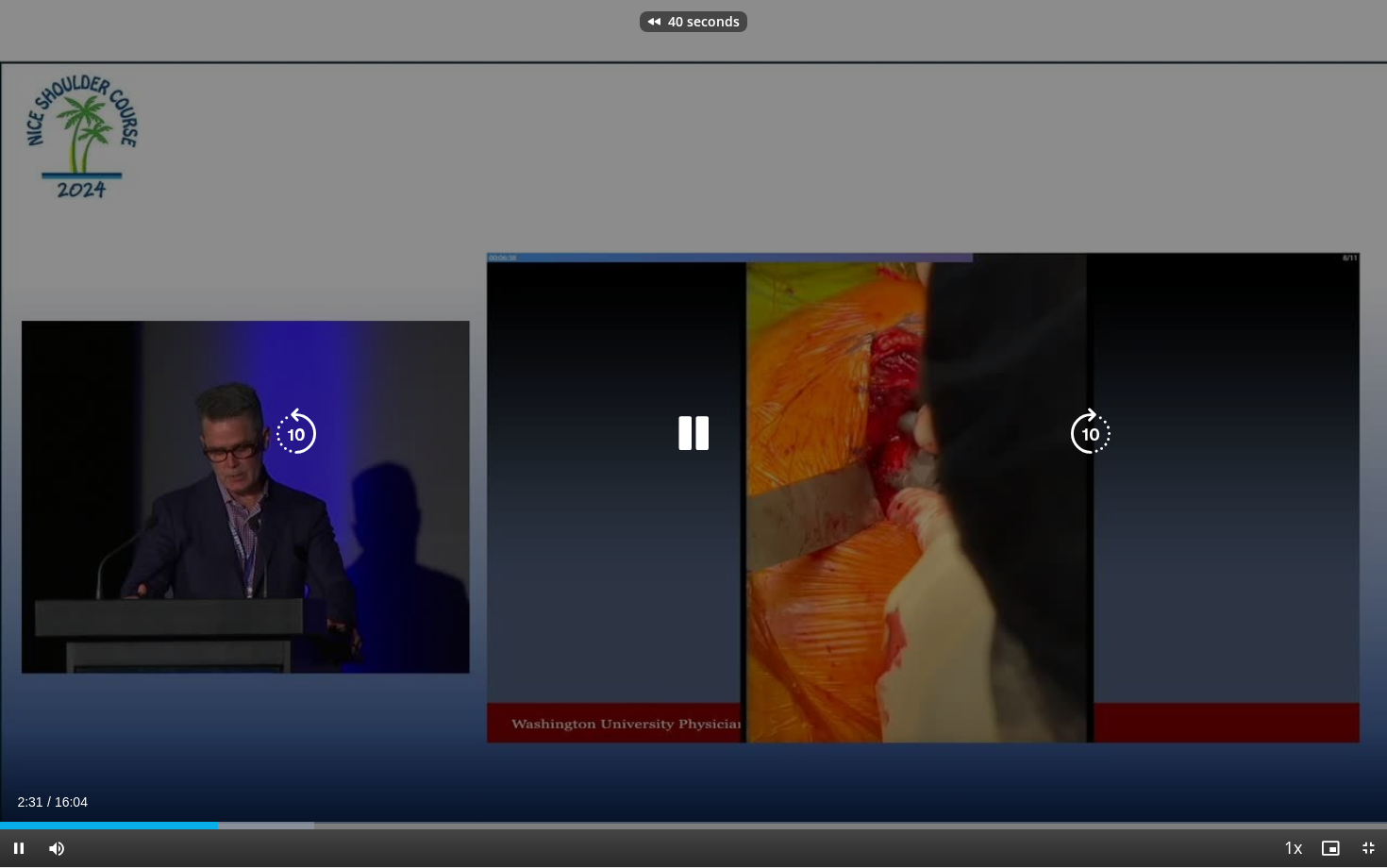 click at bounding box center [296, 434] 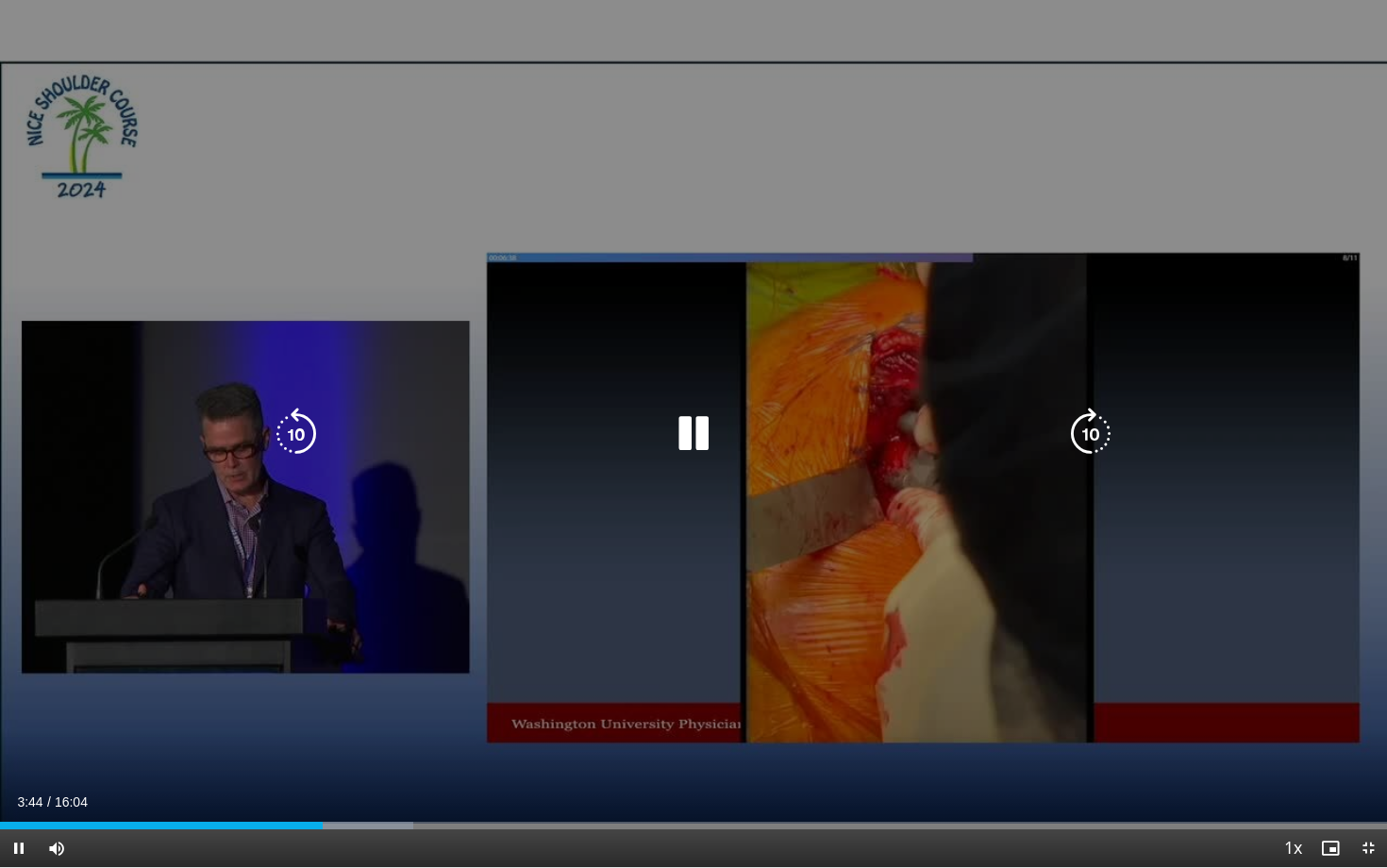 click at bounding box center [296, 434] 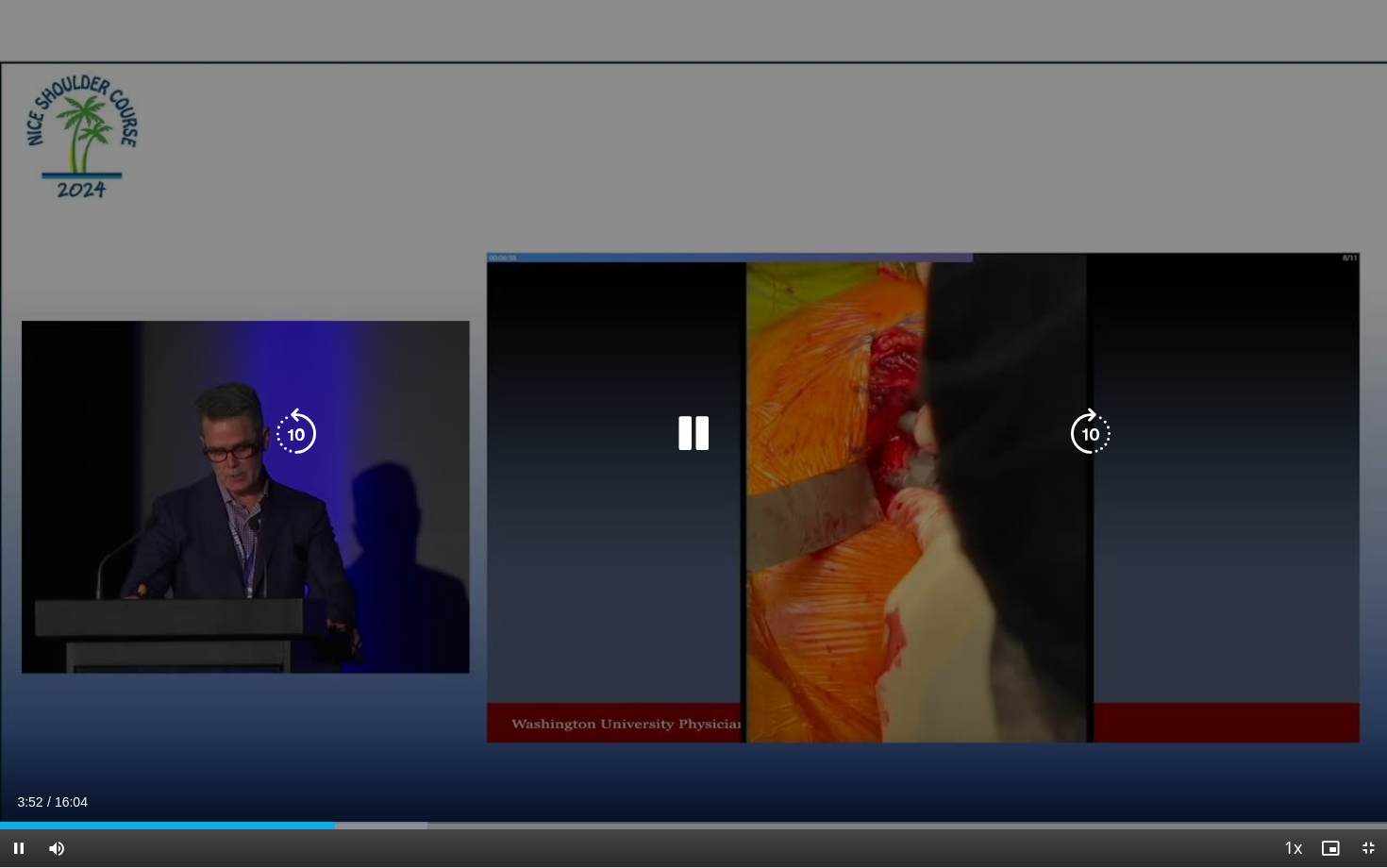 click at bounding box center (296, 434) 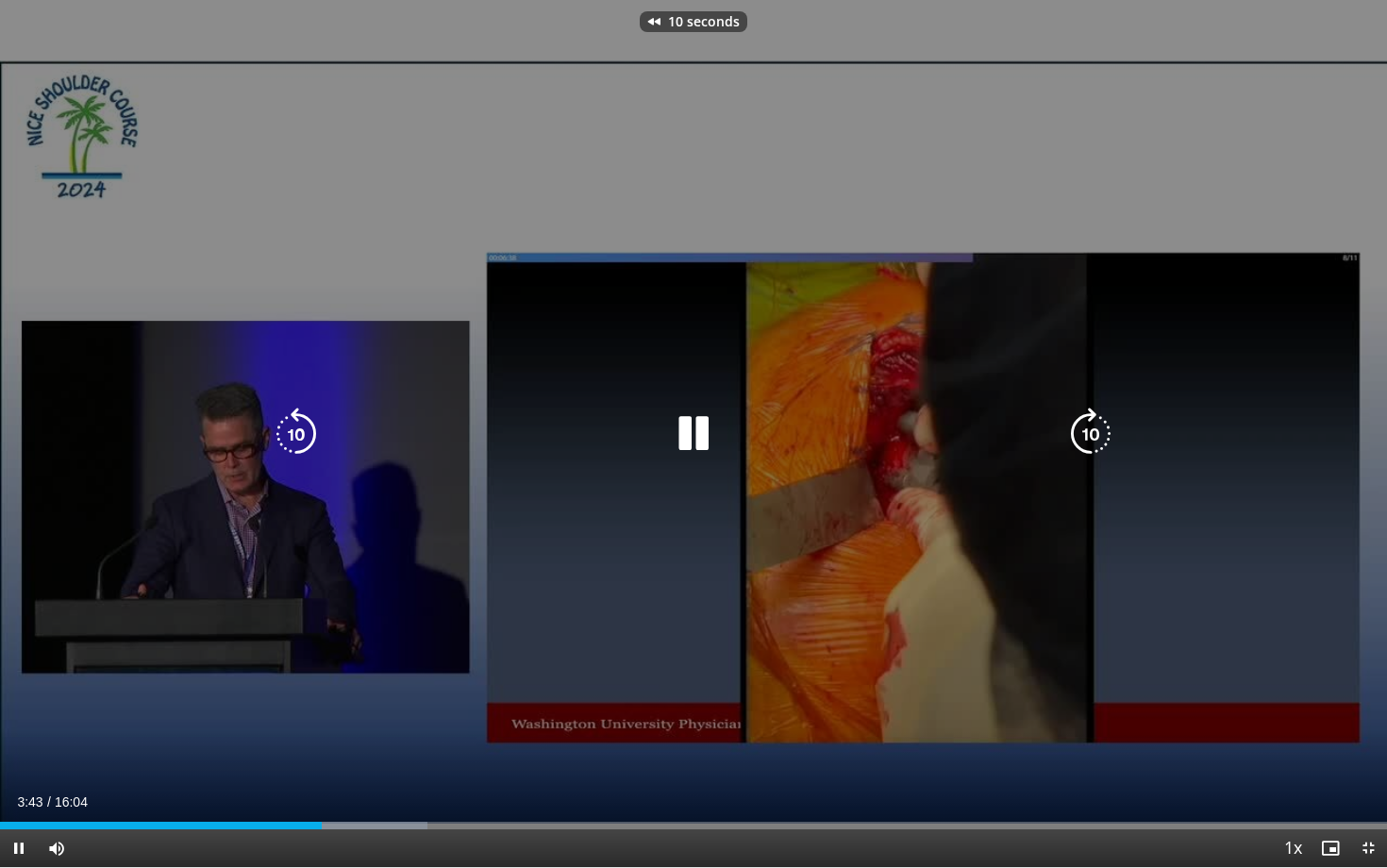 click at bounding box center [296, 434] 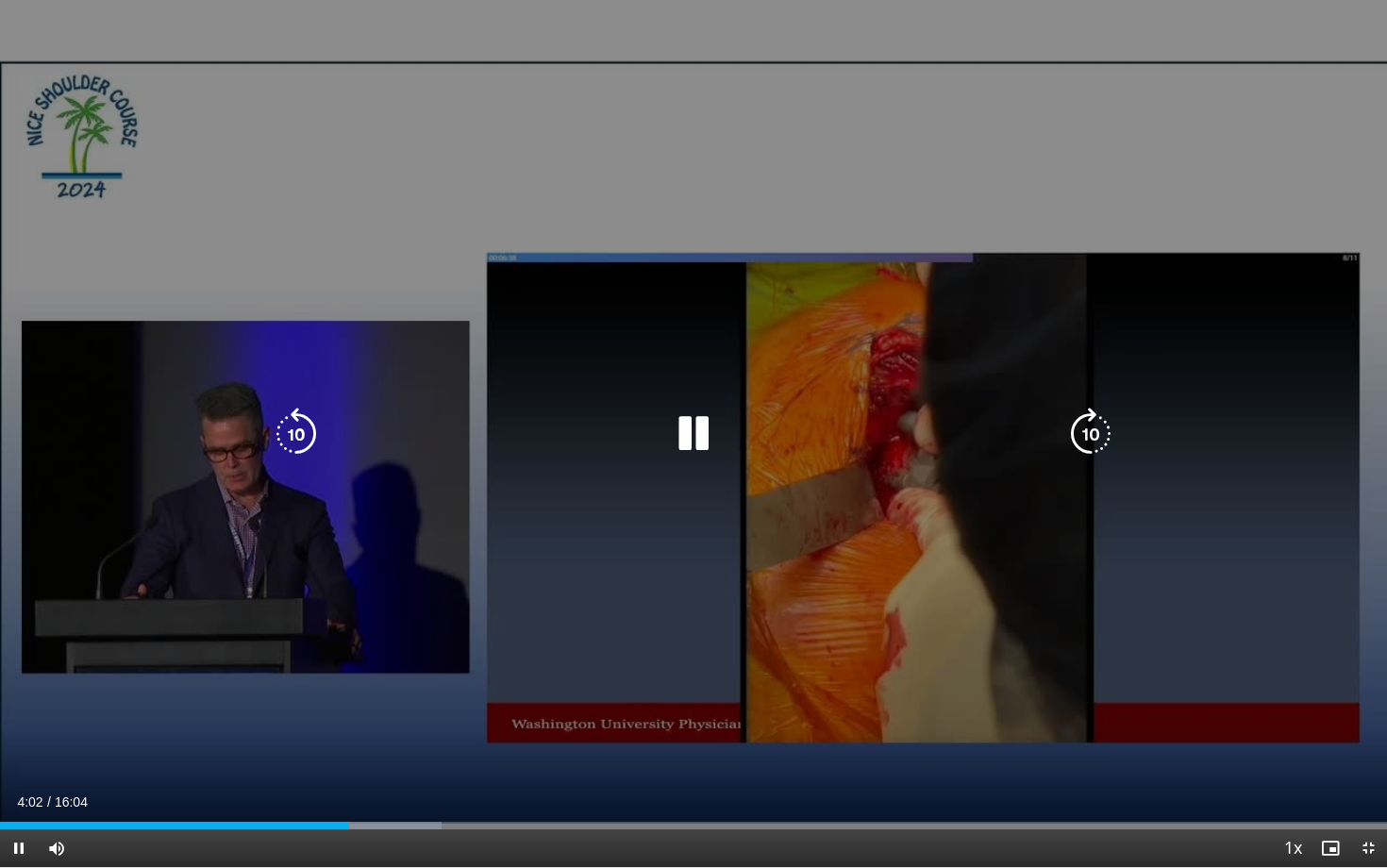 click at bounding box center (694, 434) 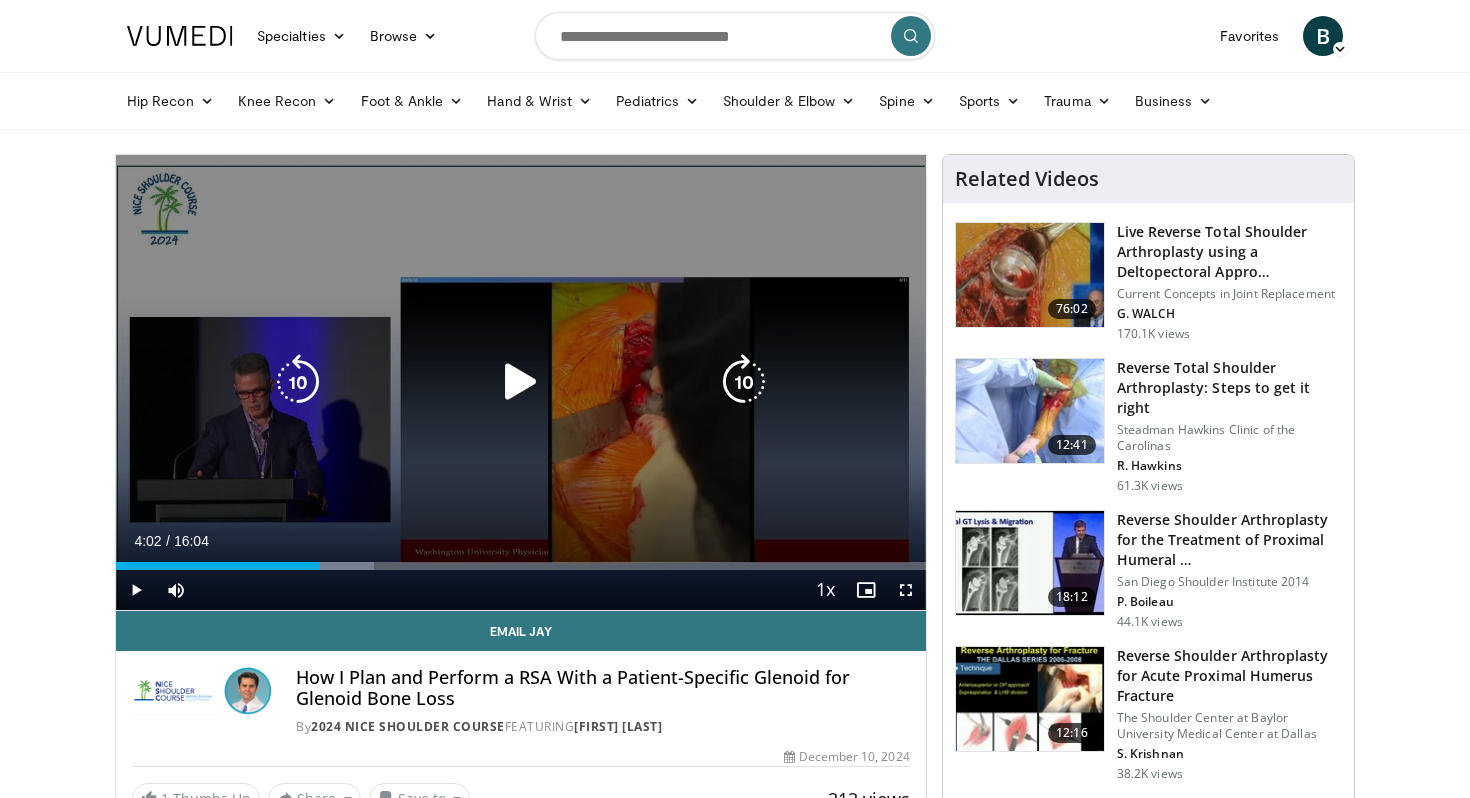click at bounding box center (298, 382) 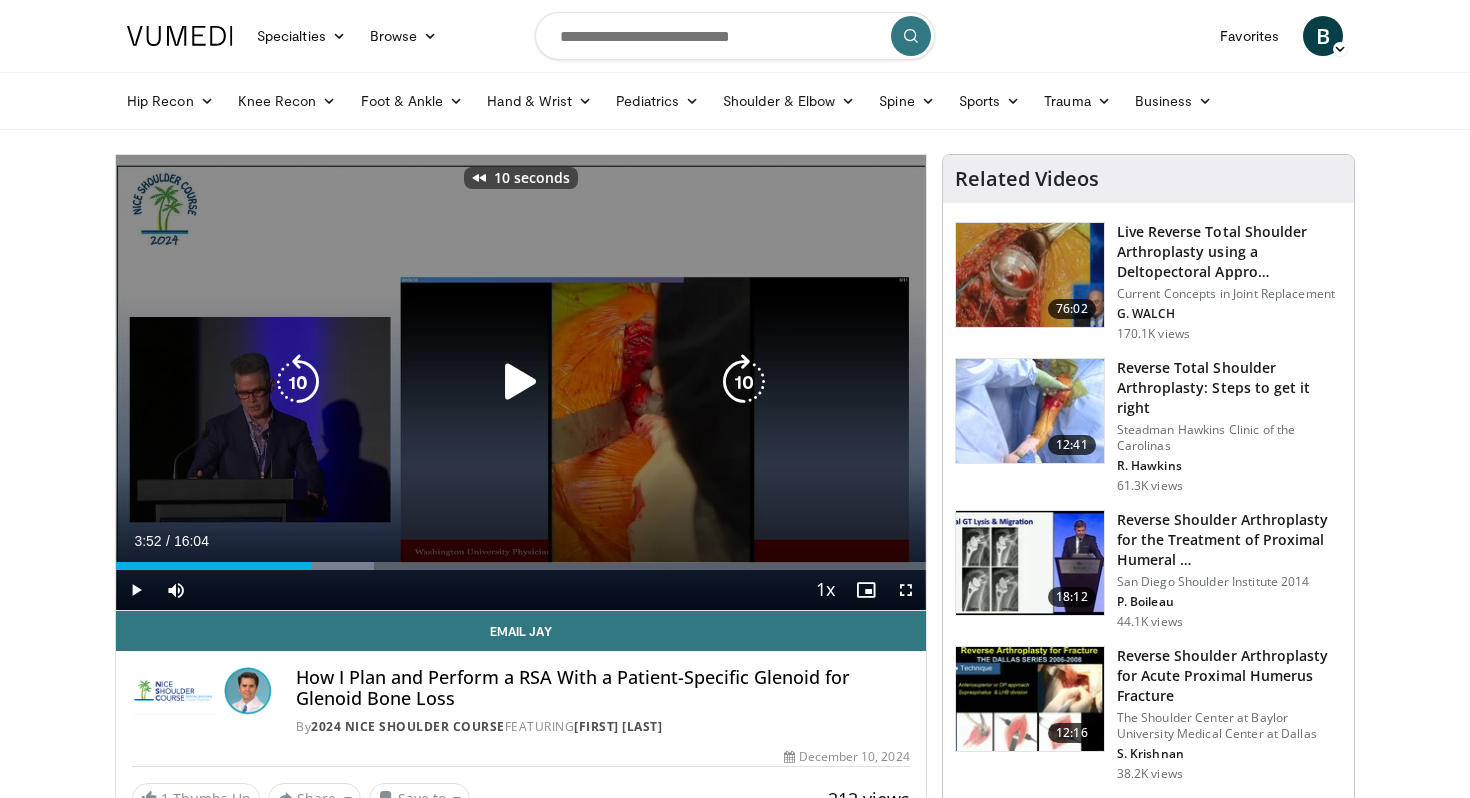 click at bounding box center (298, 382) 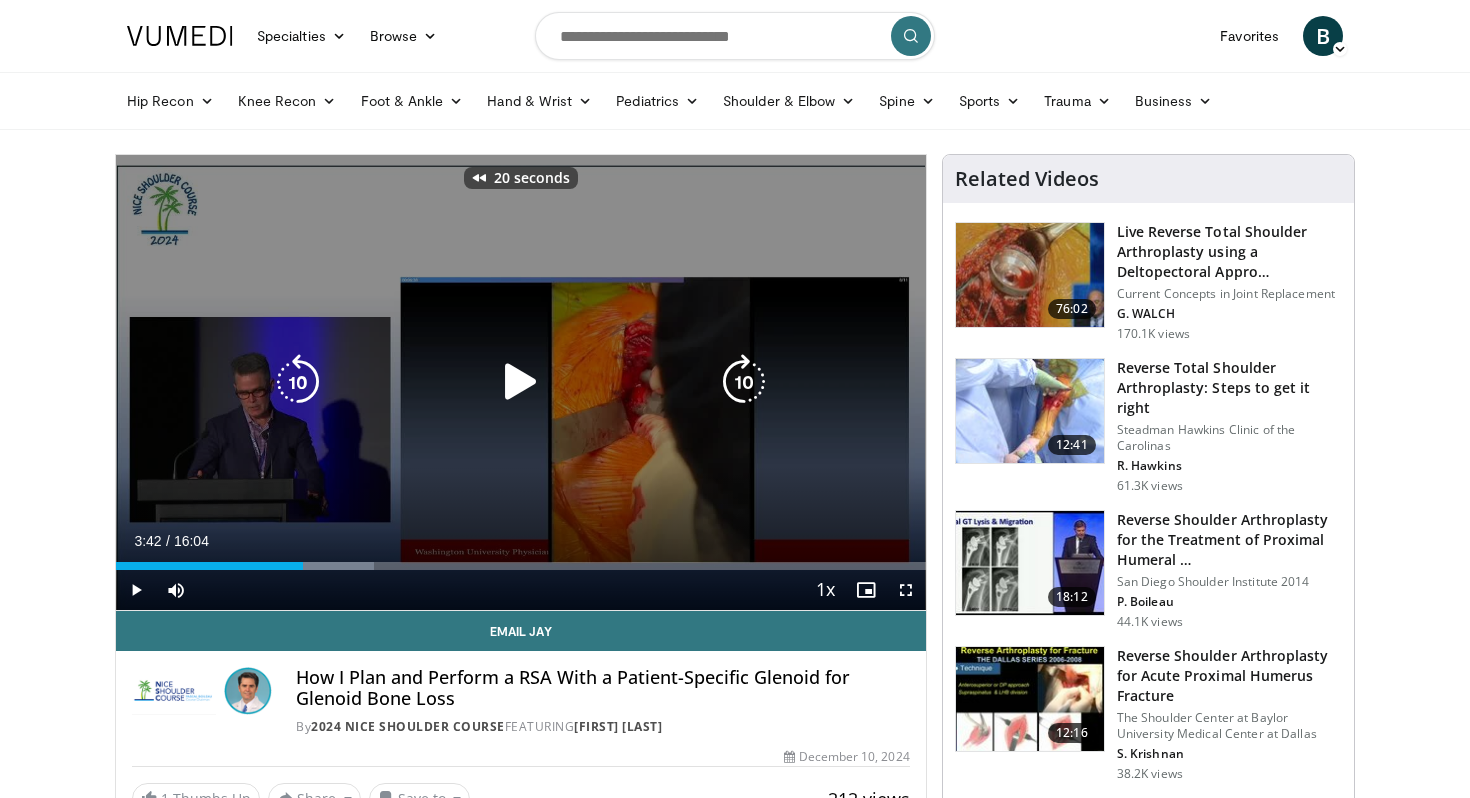 click at bounding box center (298, 382) 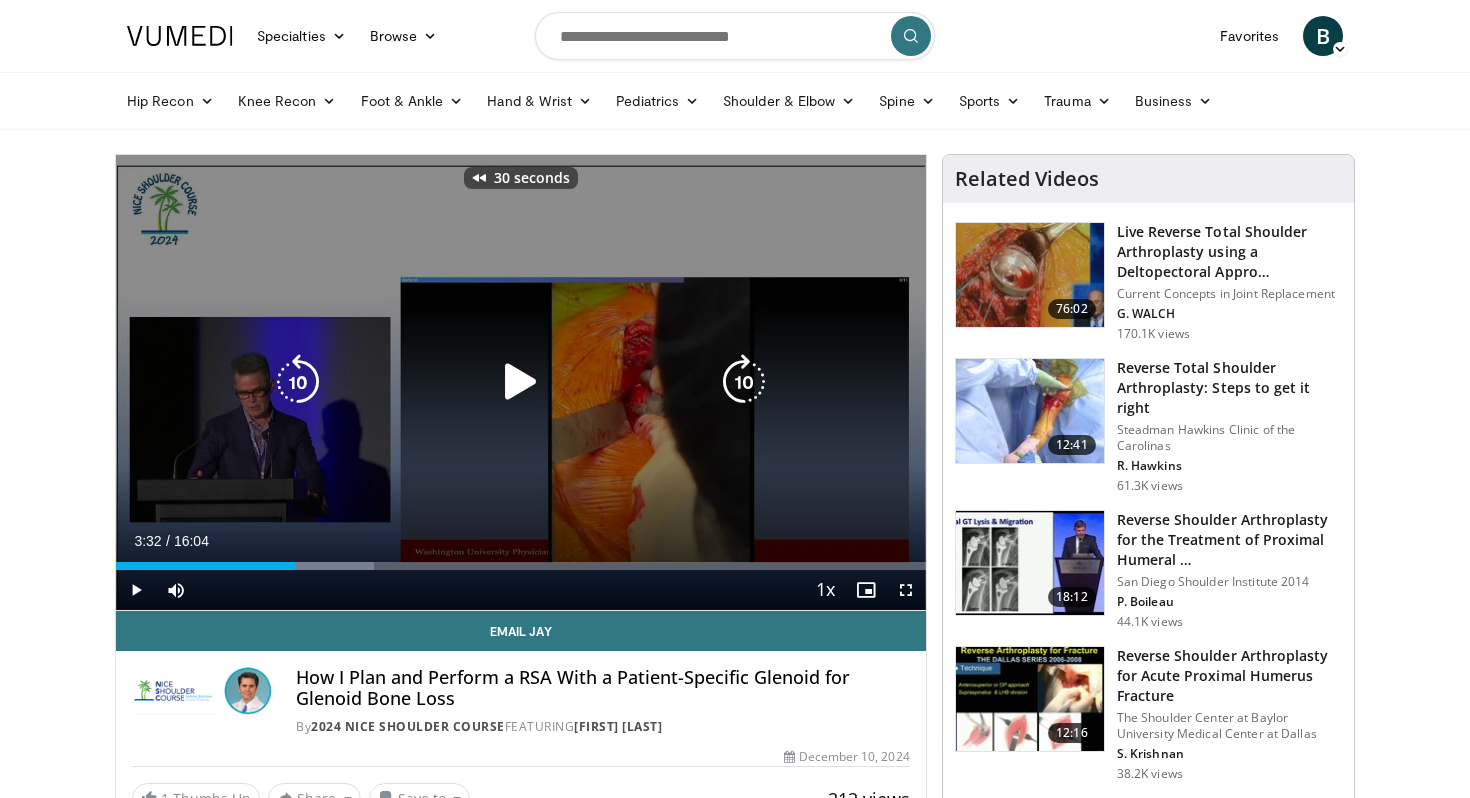 click at bounding box center (298, 382) 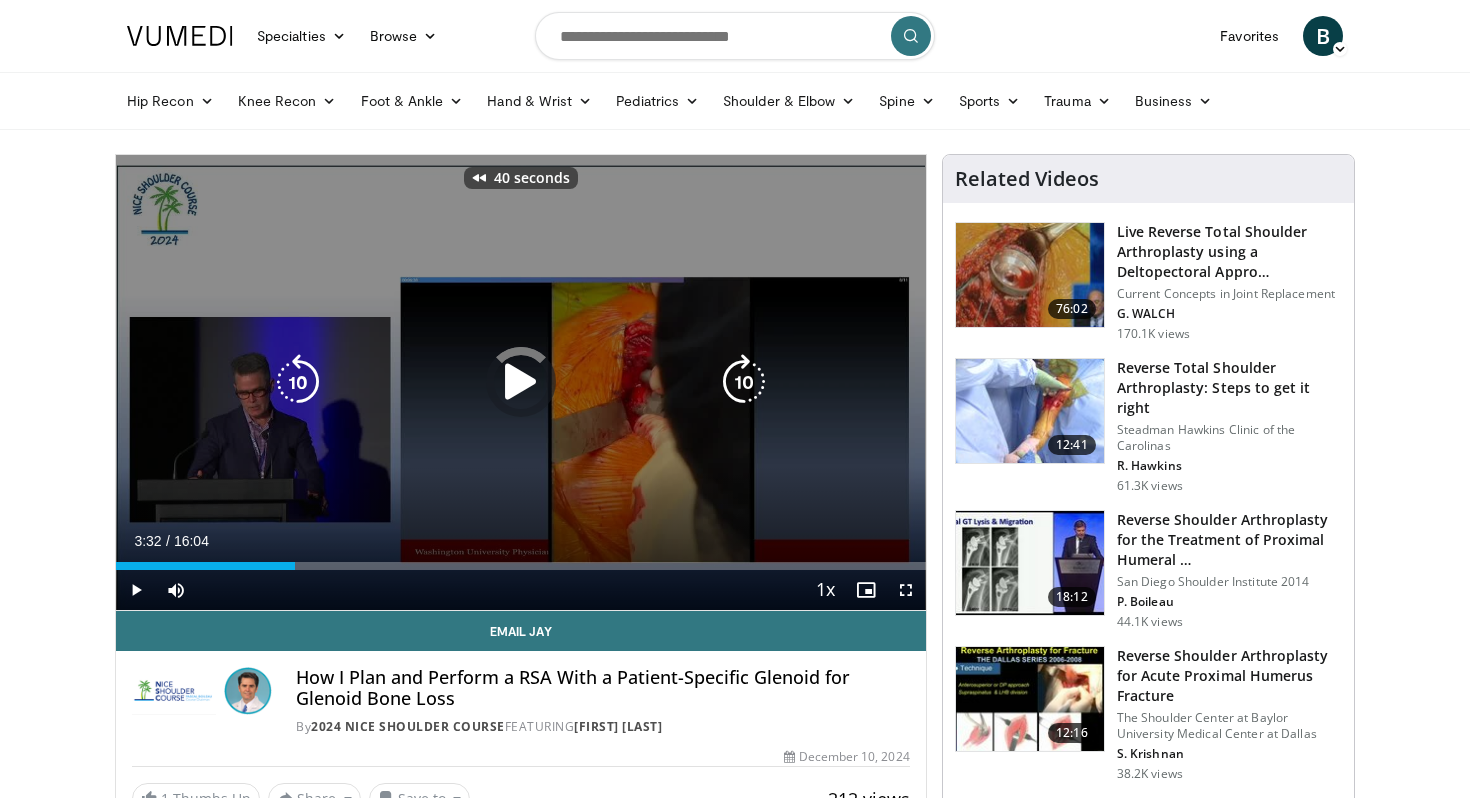 click at bounding box center [298, 382] 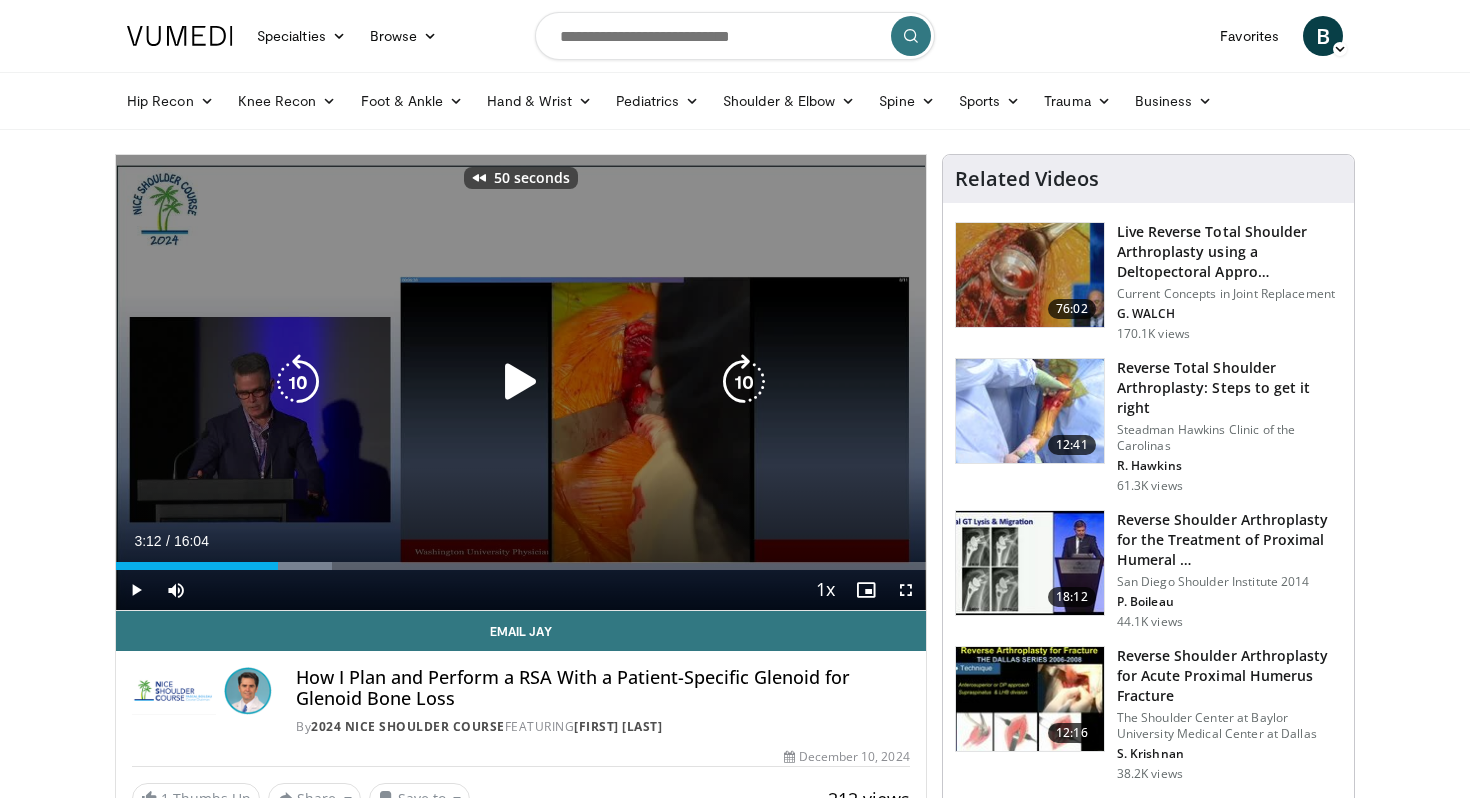 click at bounding box center (298, 382) 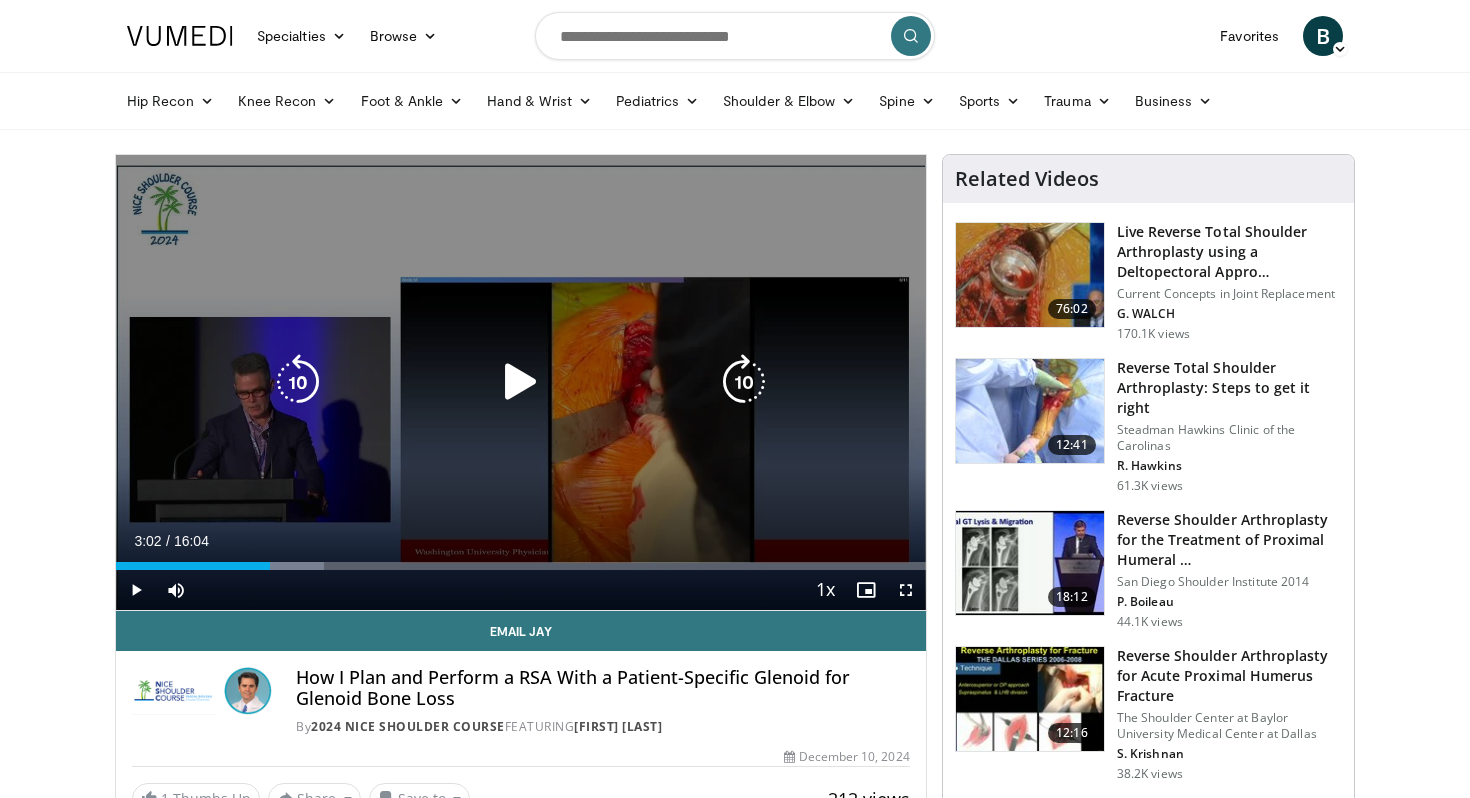 click at bounding box center (521, 382) 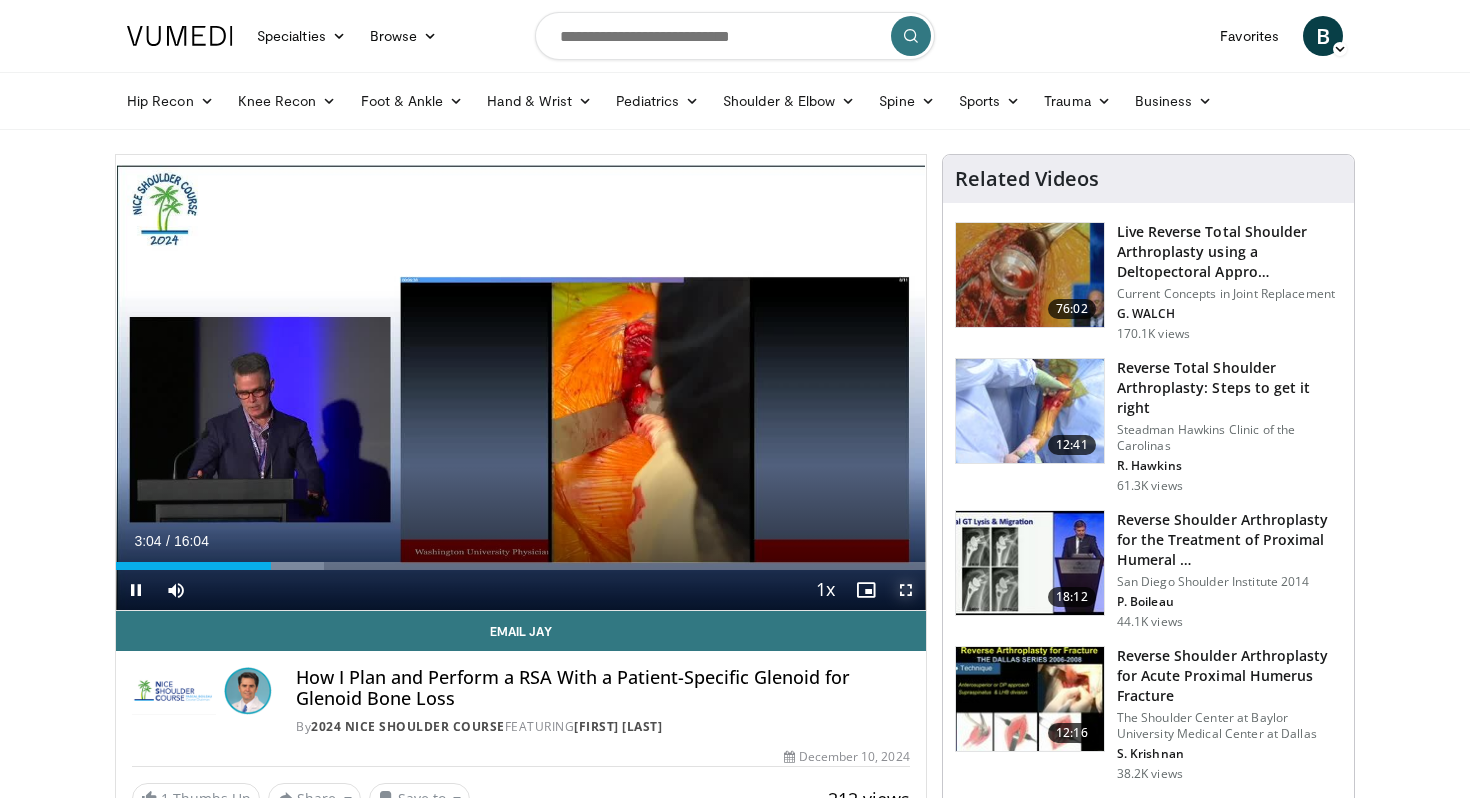click at bounding box center [906, 590] 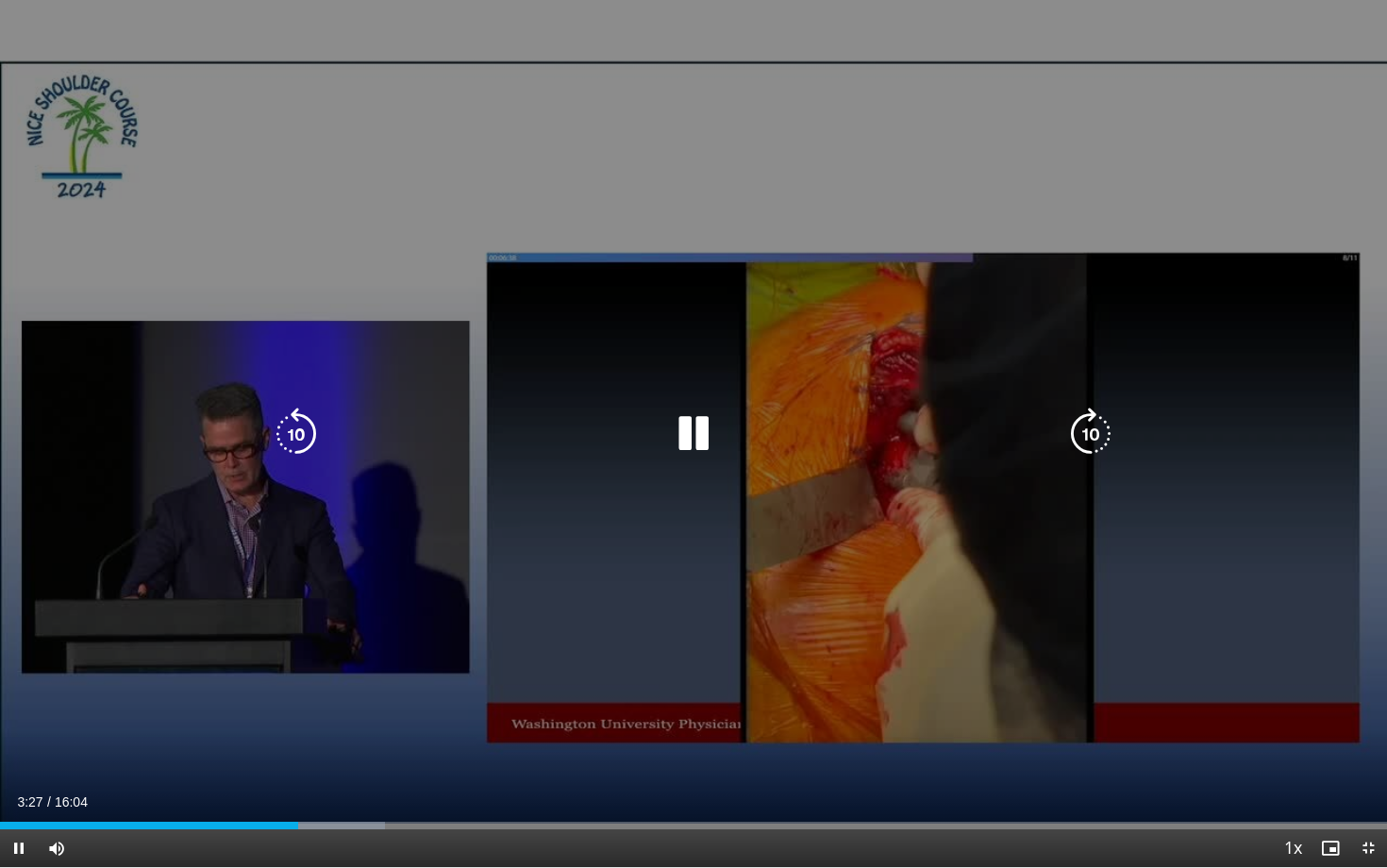 click at bounding box center [694, 434] 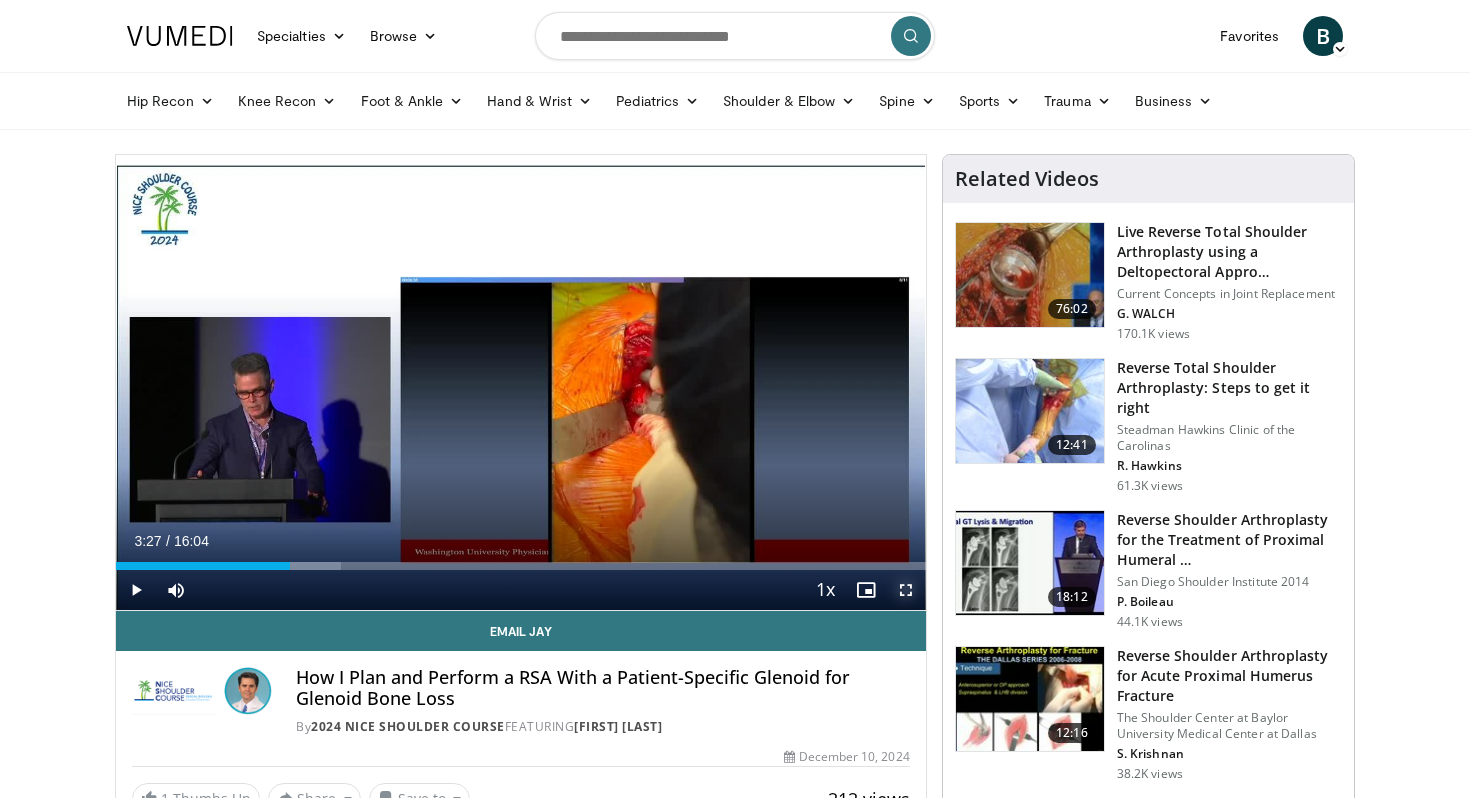 click at bounding box center [906, 590] 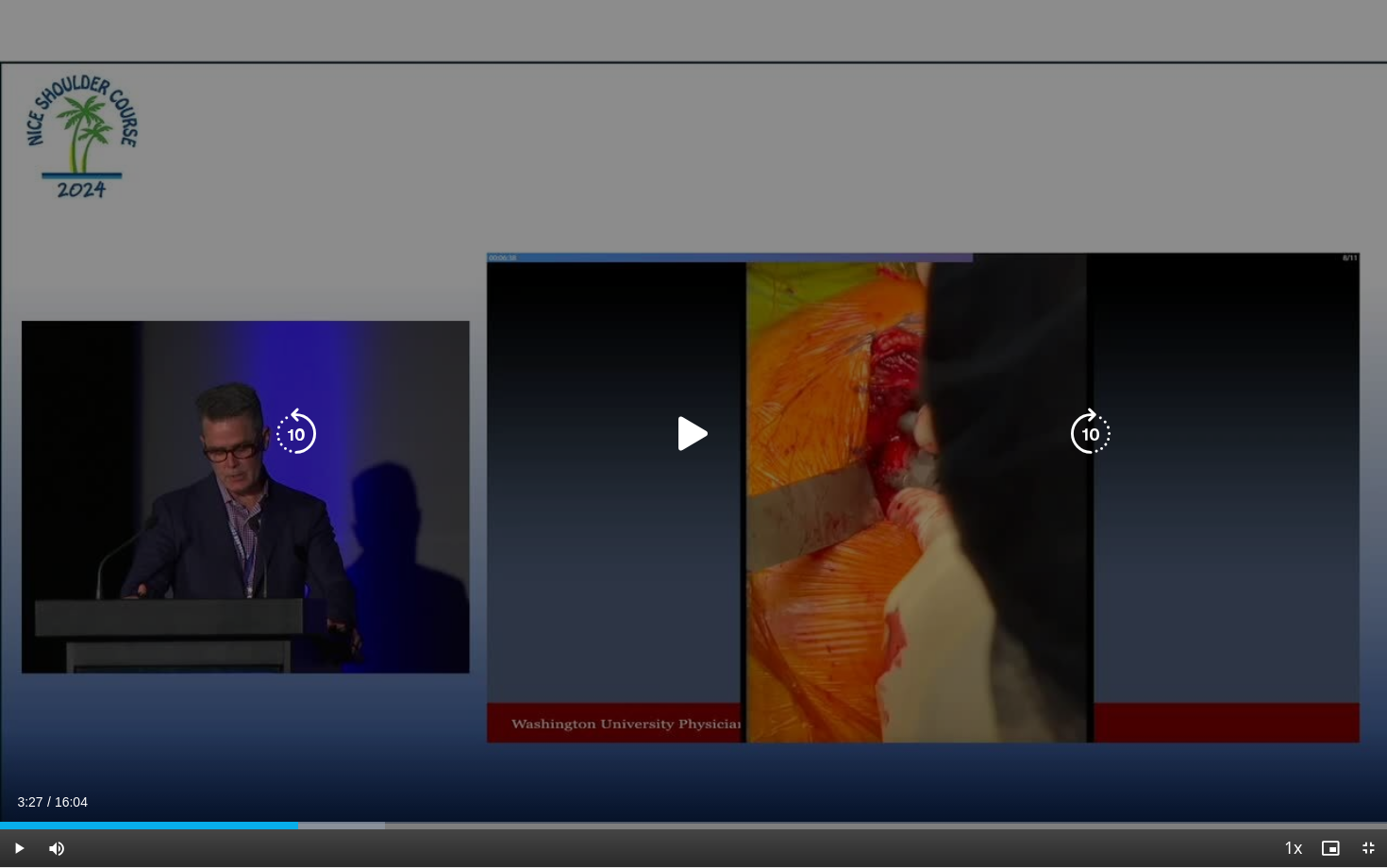 click at bounding box center (694, 434) 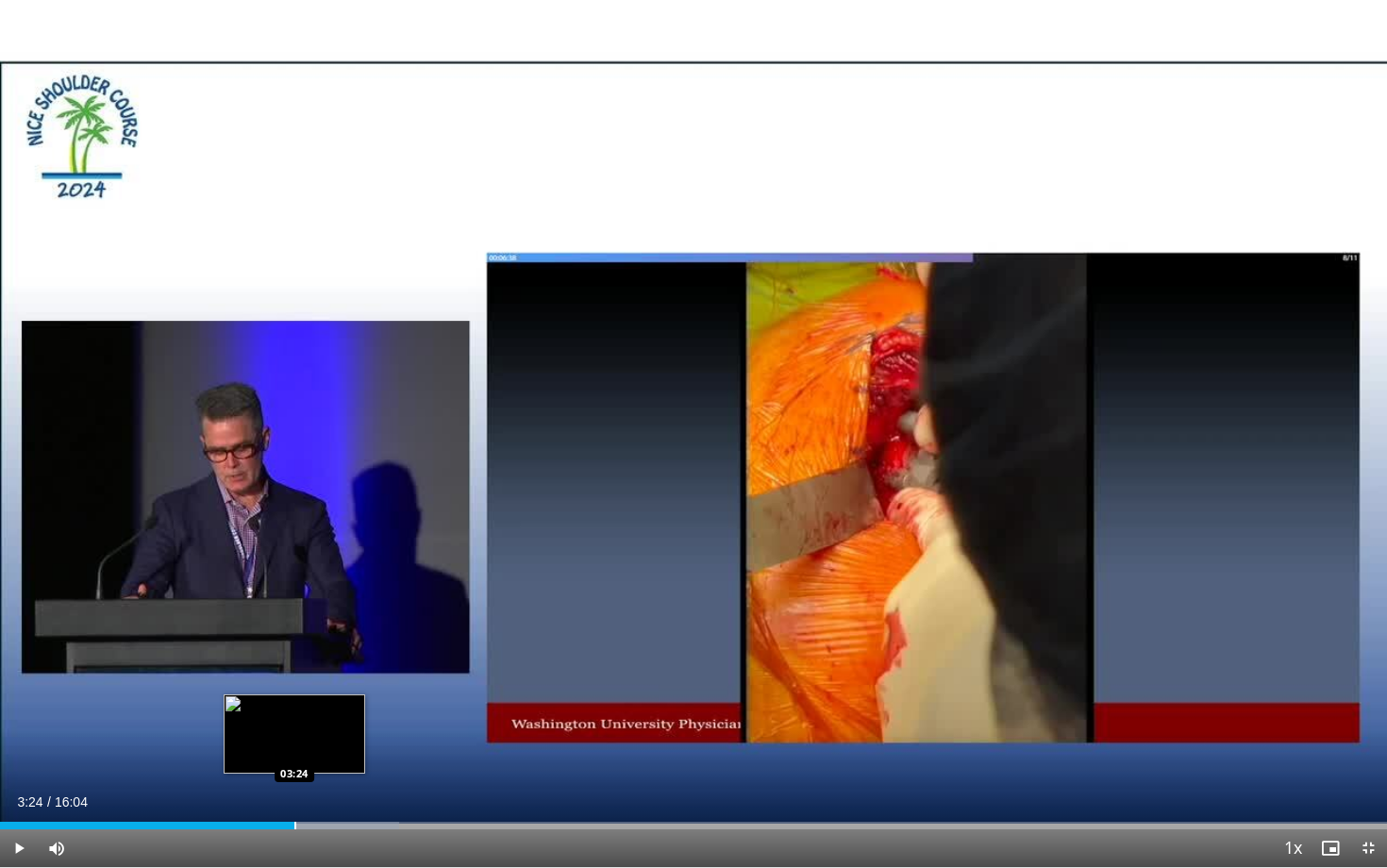 click at bounding box center [295, 826] 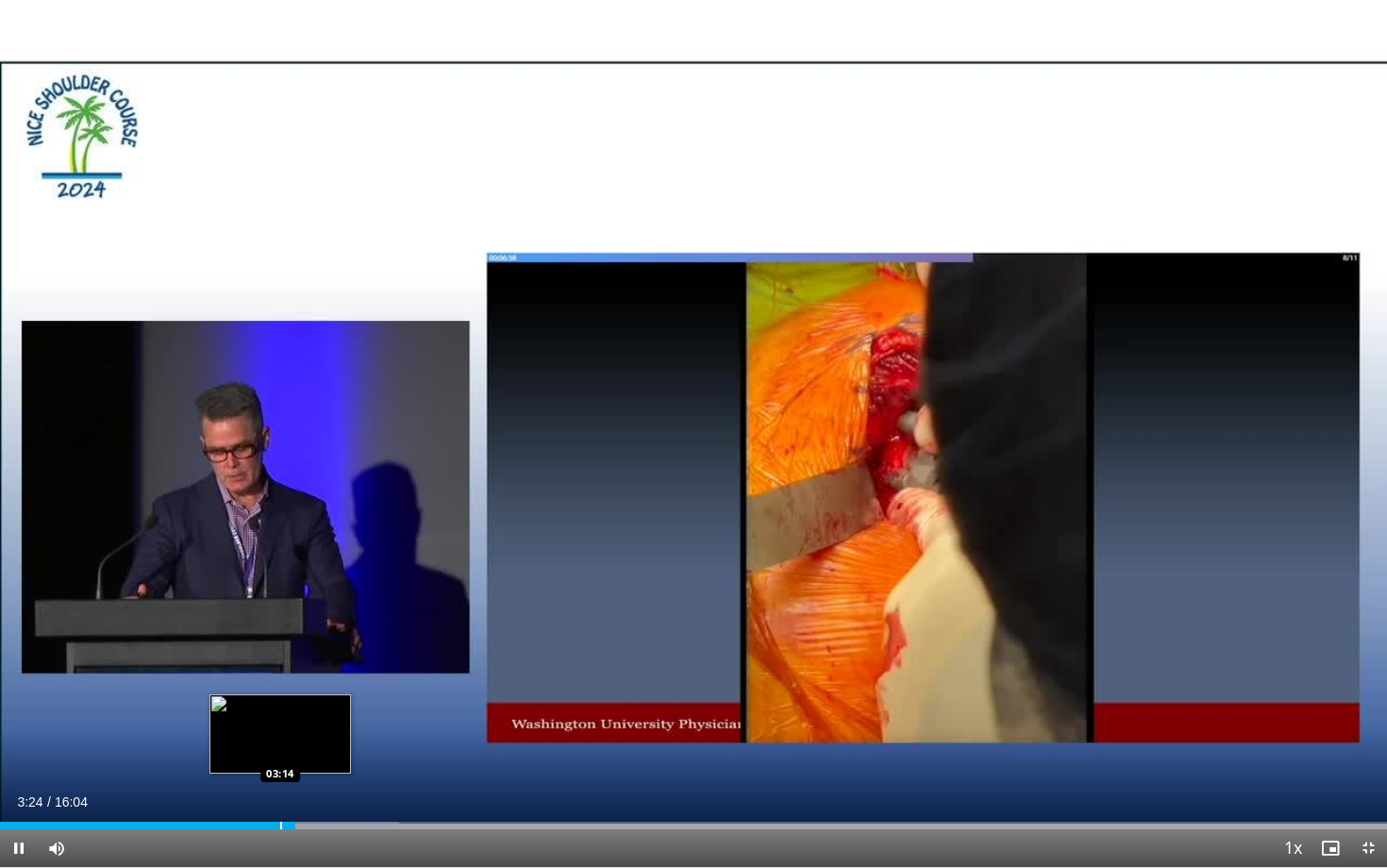 click at bounding box center [281, 826] 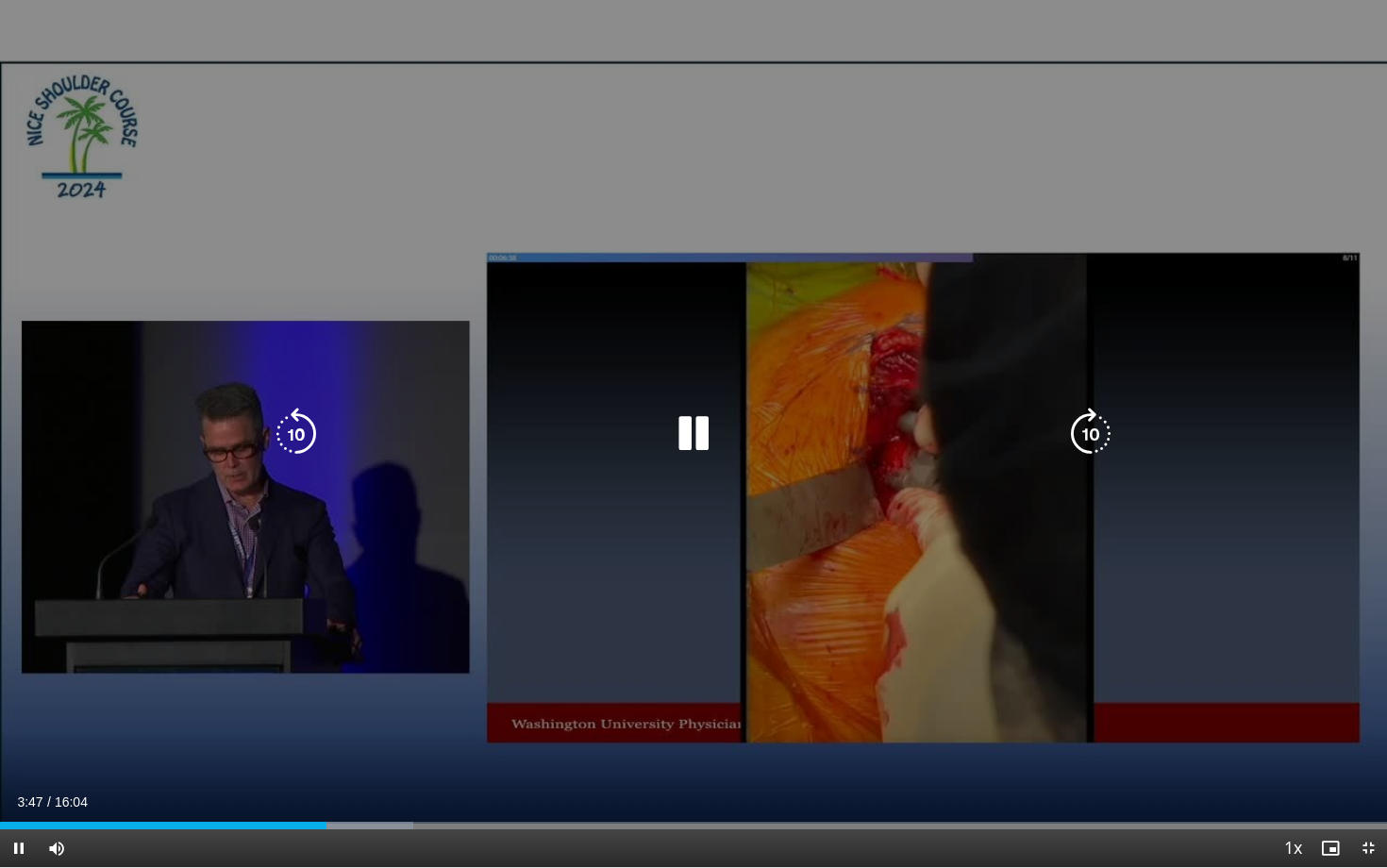 click at bounding box center (694, 434) 